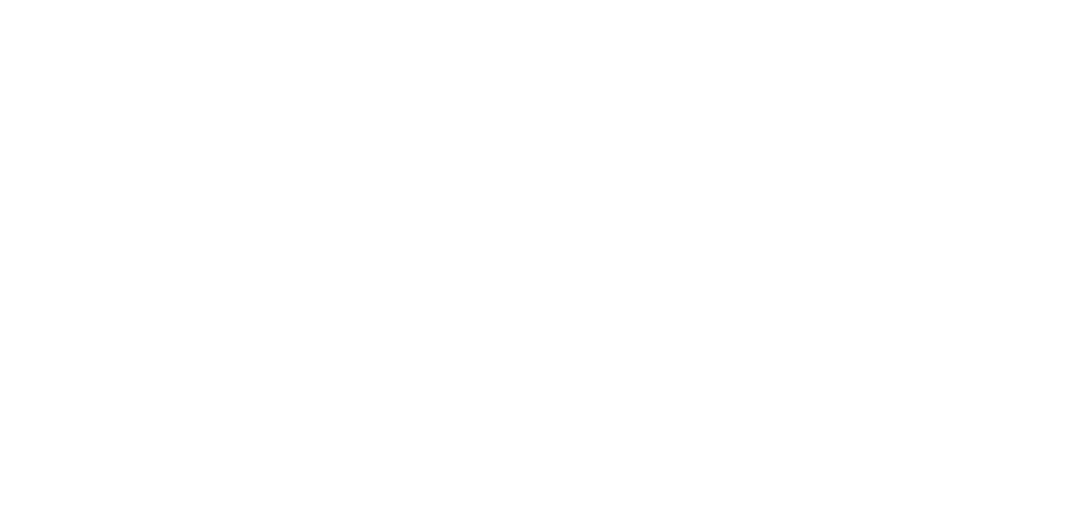 scroll, scrollTop: 0, scrollLeft: 0, axis: both 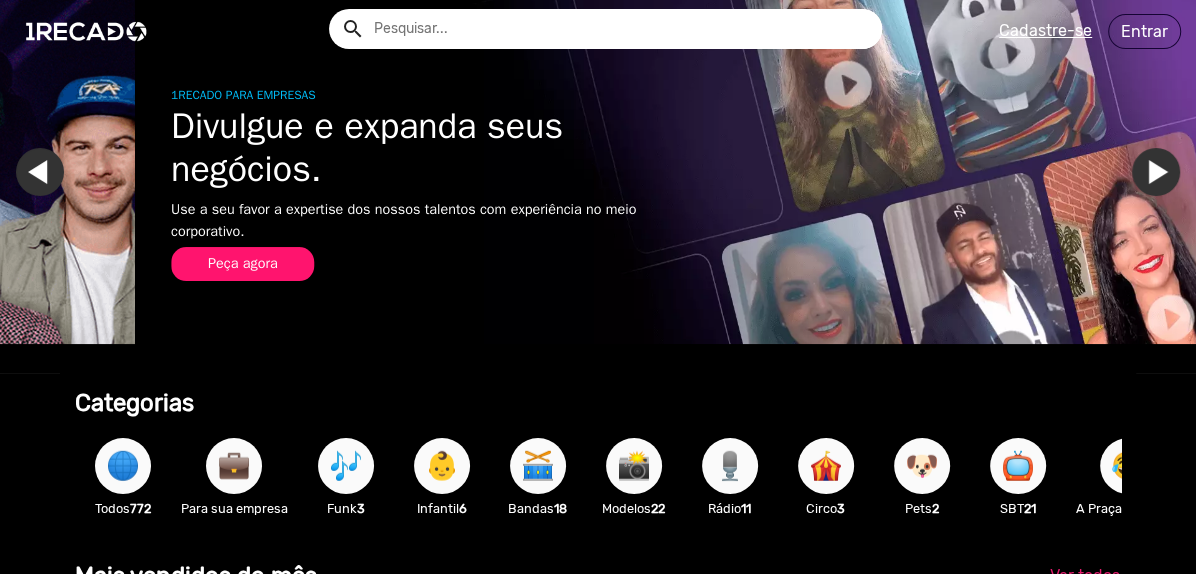click on "🎶" at bounding box center [346, 466] 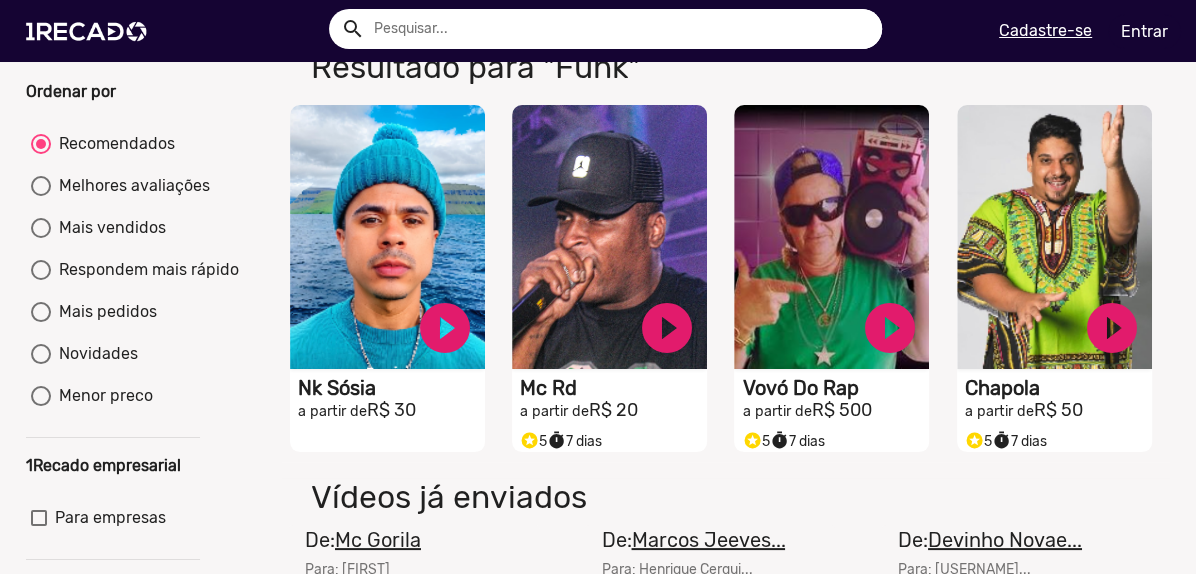 scroll, scrollTop: 123, scrollLeft: 0, axis: vertical 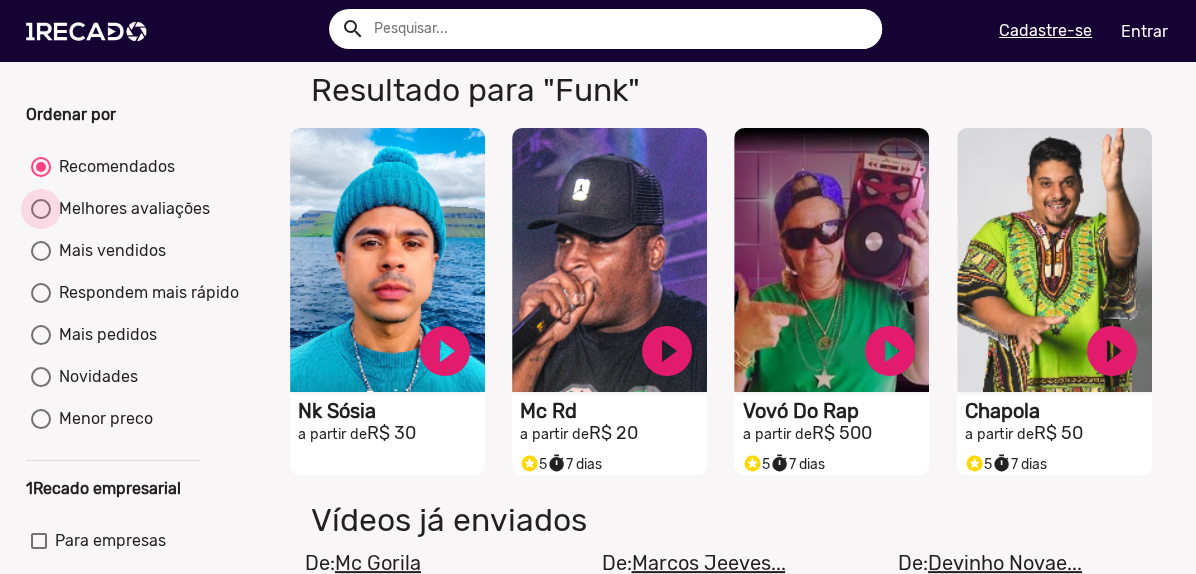 click on "Melhores avaliações" at bounding box center [130, 209] 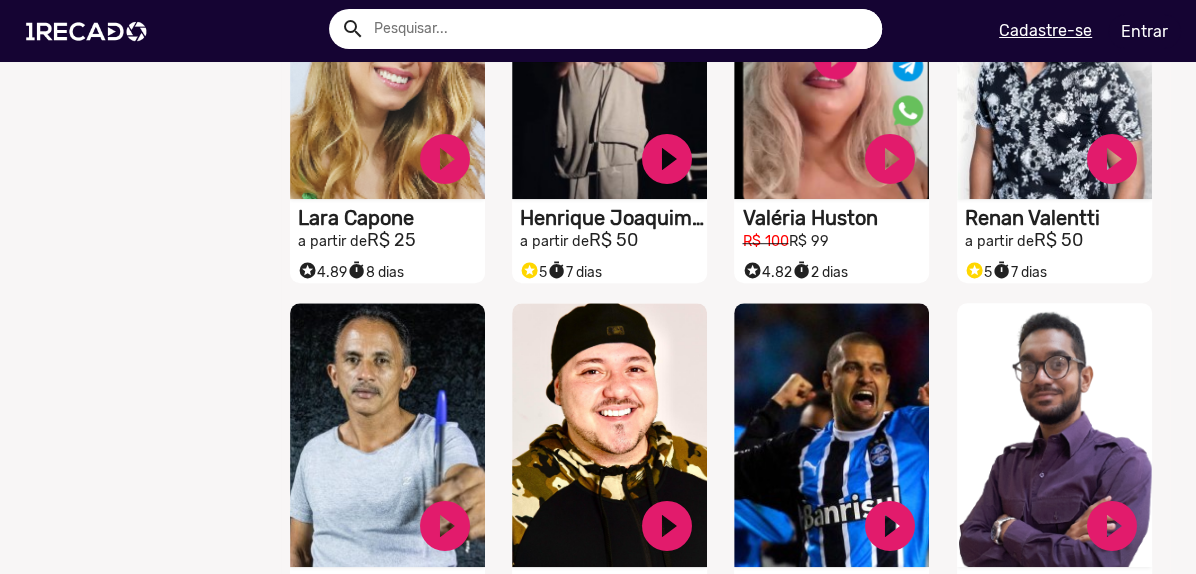scroll, scrollTop: 425, scrollLeft: 0, axis: vertical 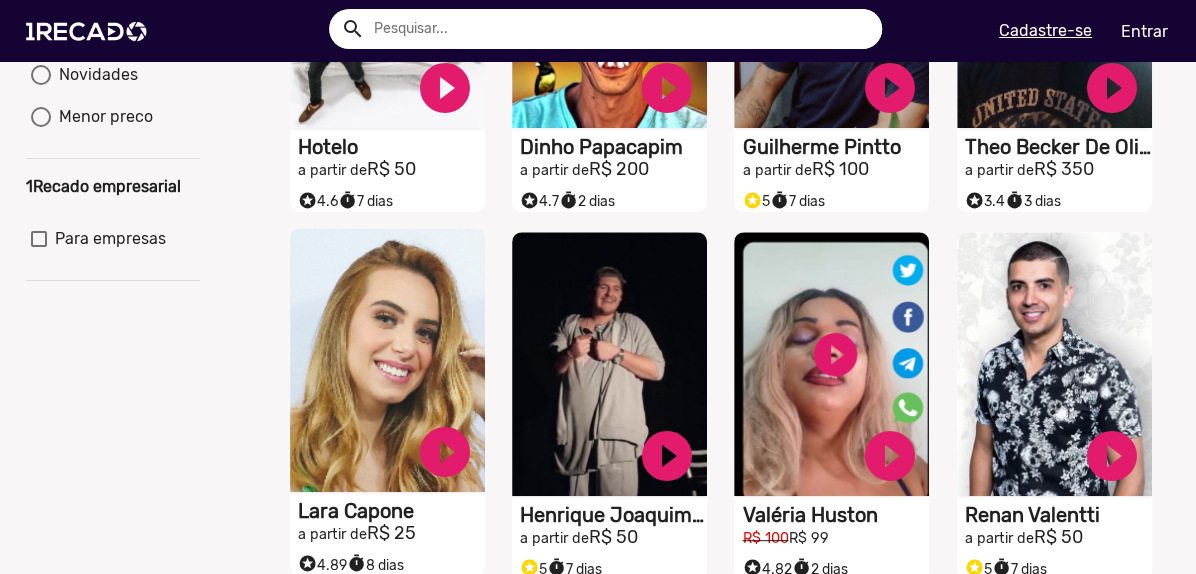 click on "S1RECADO vídeos dedicados para fãs e empresas" at bounding box center [387, -4] 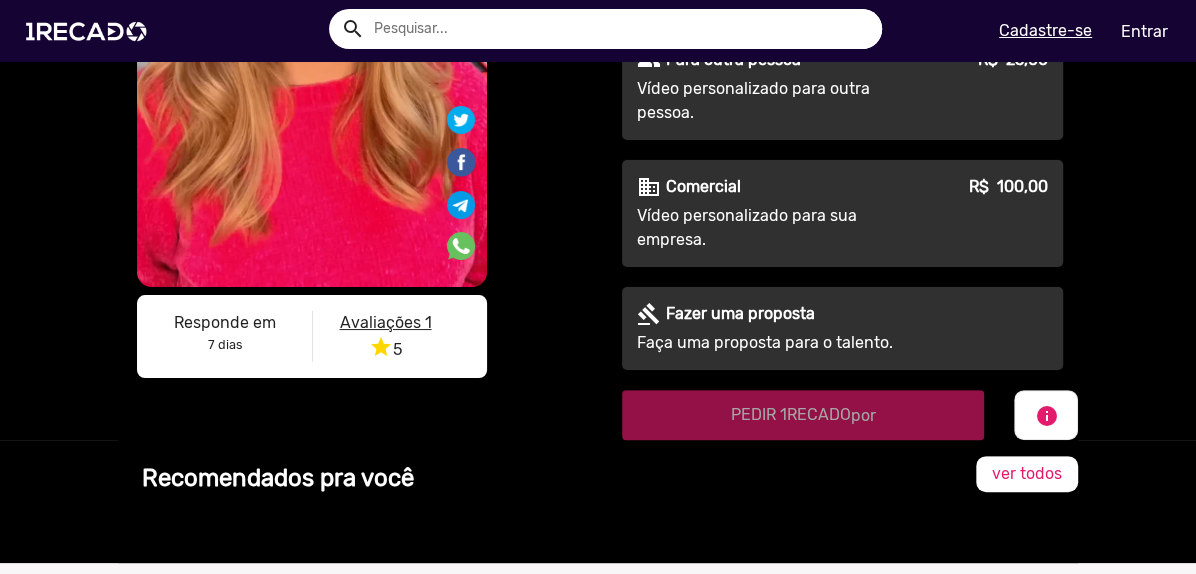 scroll, scrollTop: 0, scrollLeft: 0, axis: both 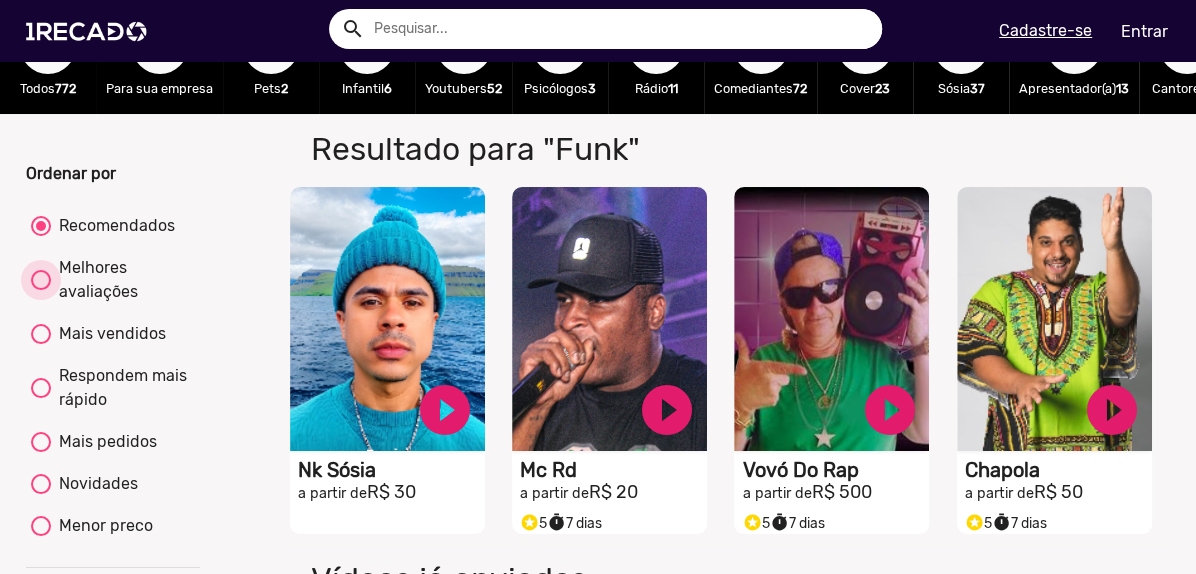 click on "Melhores avaliações" at bounding box center (123, 280) 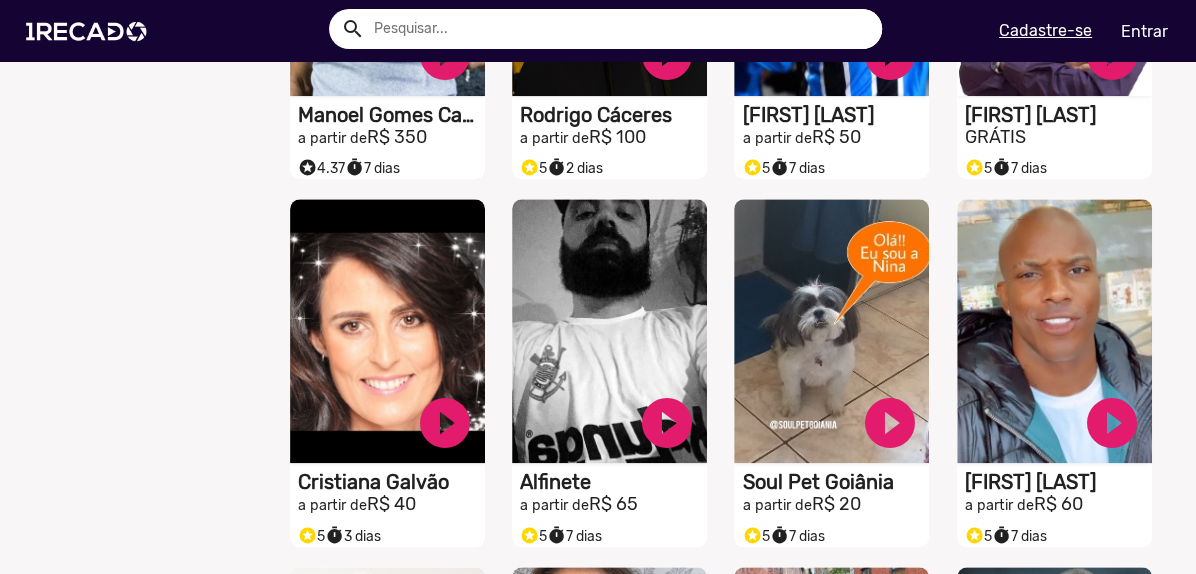 scroll, scrollTop: 1218, scrollLeft: 0, axis: vertical 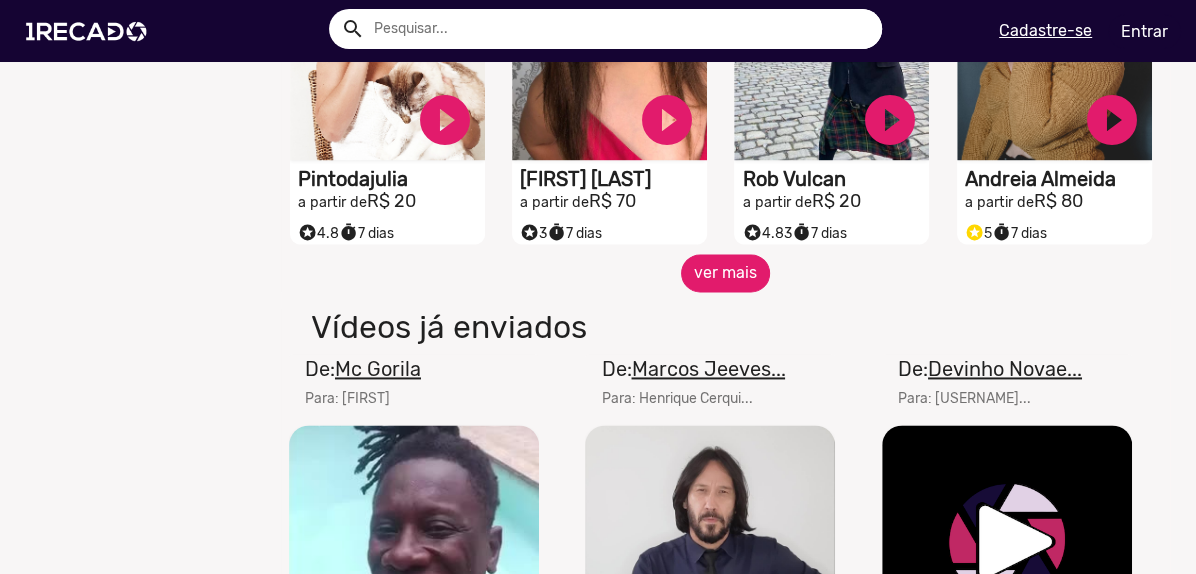 click on "ver mais" 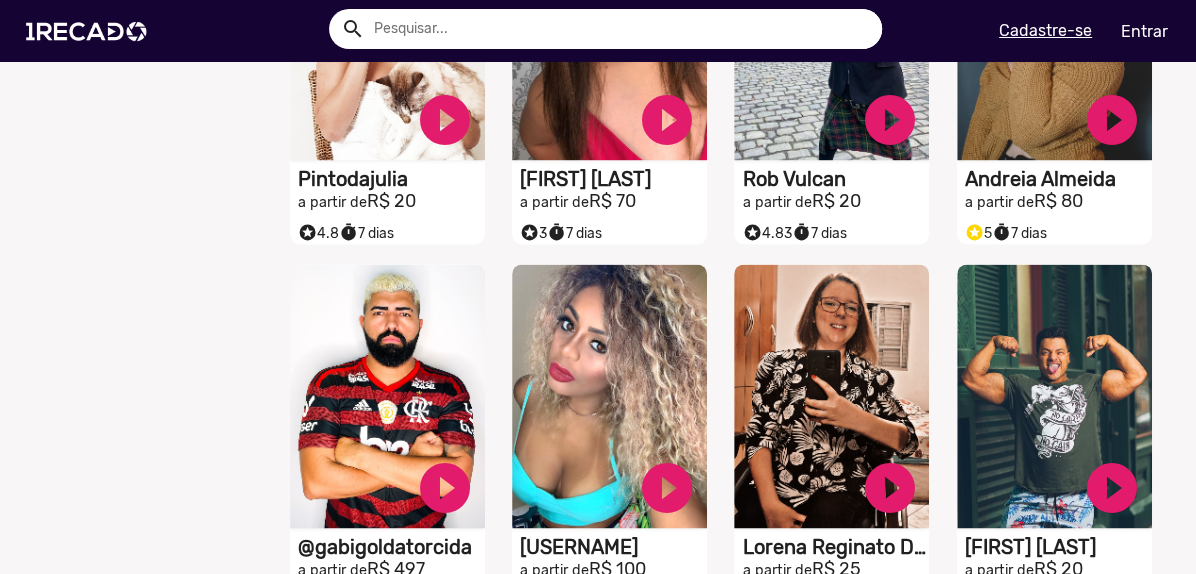 drag, startPoint x: 649, startPoint y: 421, endPoint x: 0, endPoint y: 349, distance: 652.9816 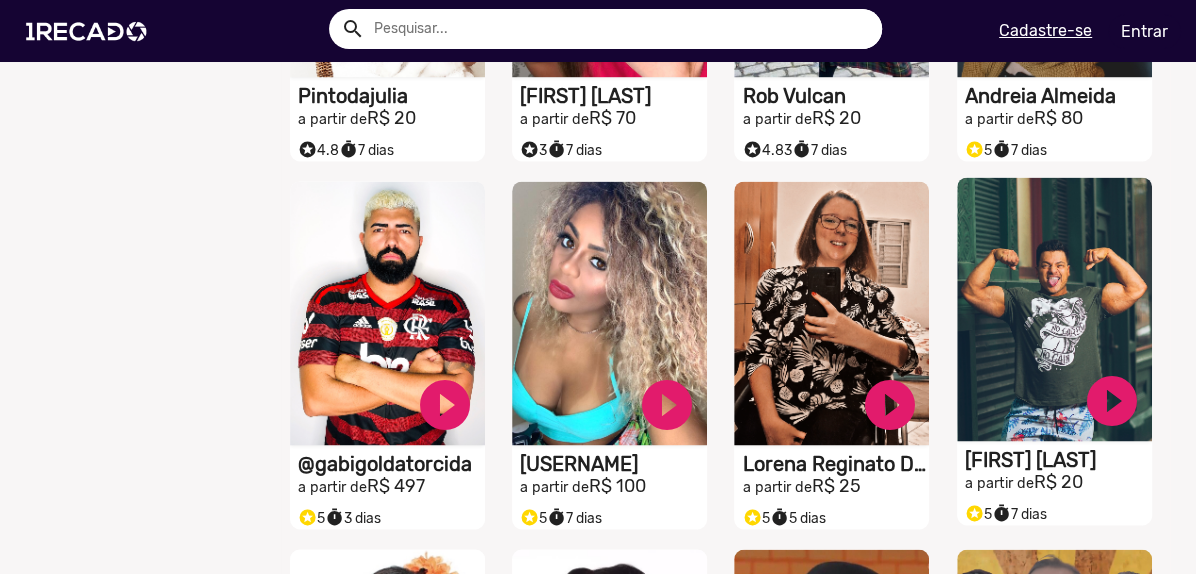 scroll, scrollTop: 1952, scrollLeft: 0, axis: vertical 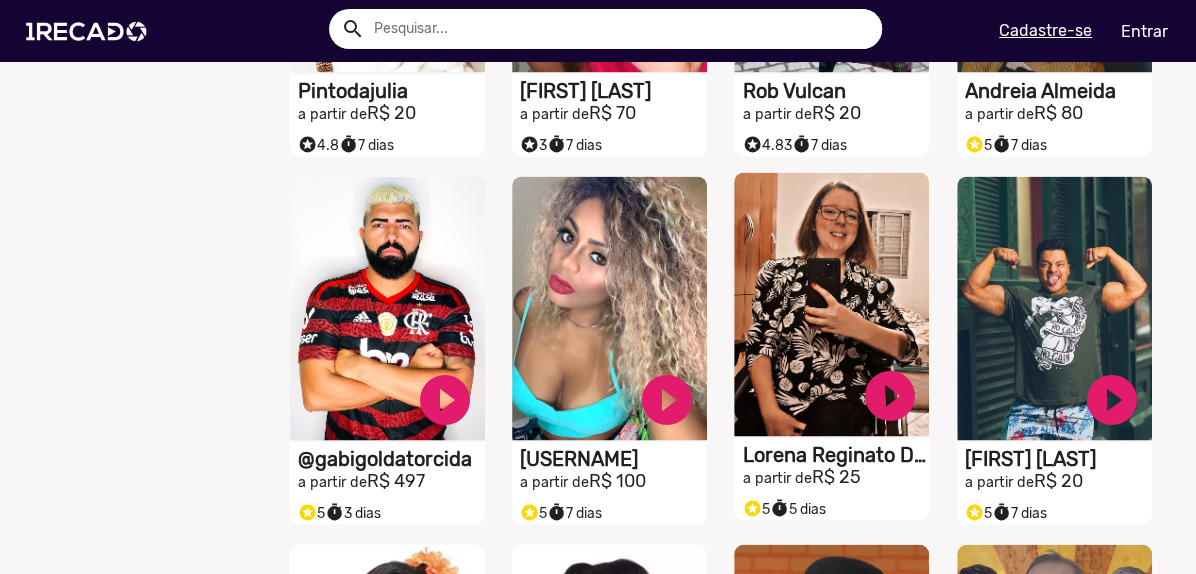drag, startPoint x: 873, startPoint y: 293, endPoint x: 785, endPoint y: 463, distance: 191.42622 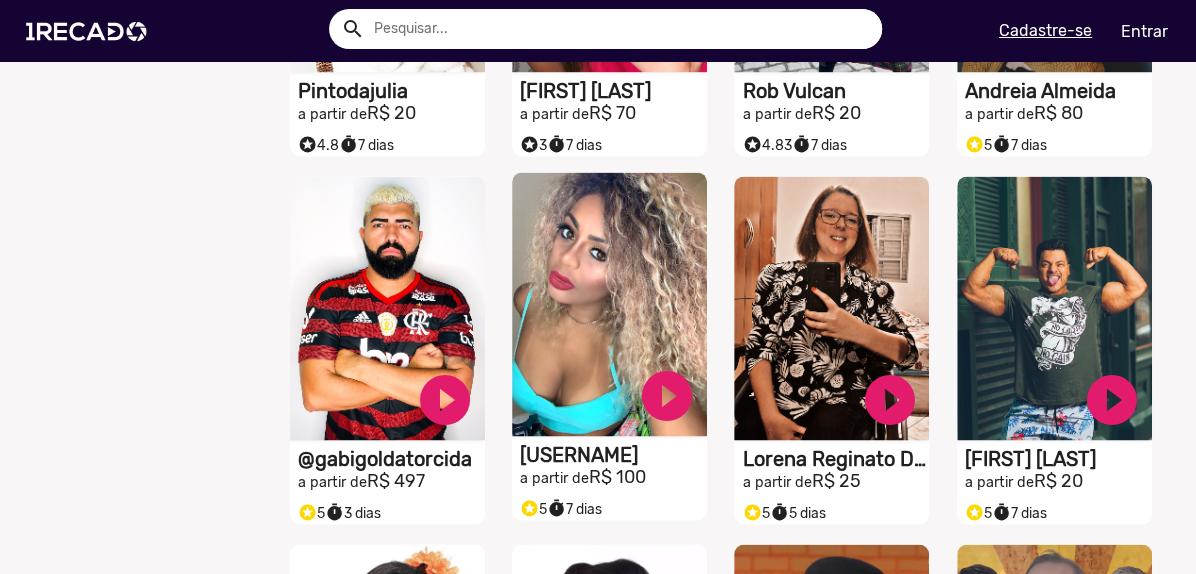 drag, startPoint x: 755, startPoint y: 519, endPoint x: 596, endPoint y: 308, distance: 264.20068 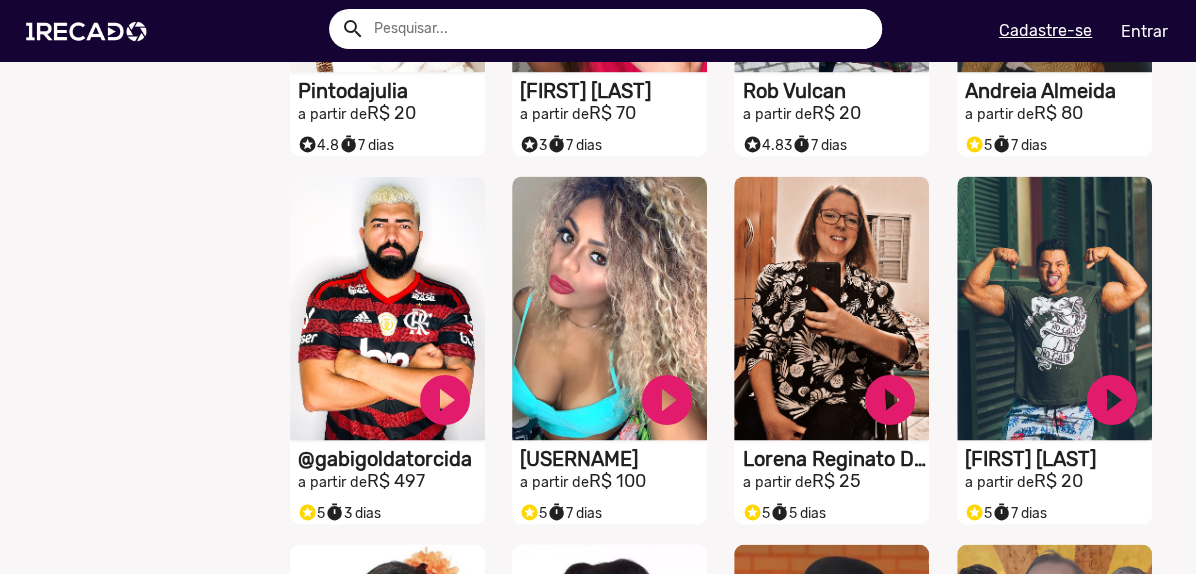 drag, startPoint x: 596, startPoint y: 308, endPoint x: 140, endPoint y: 295, distance: 456.18527 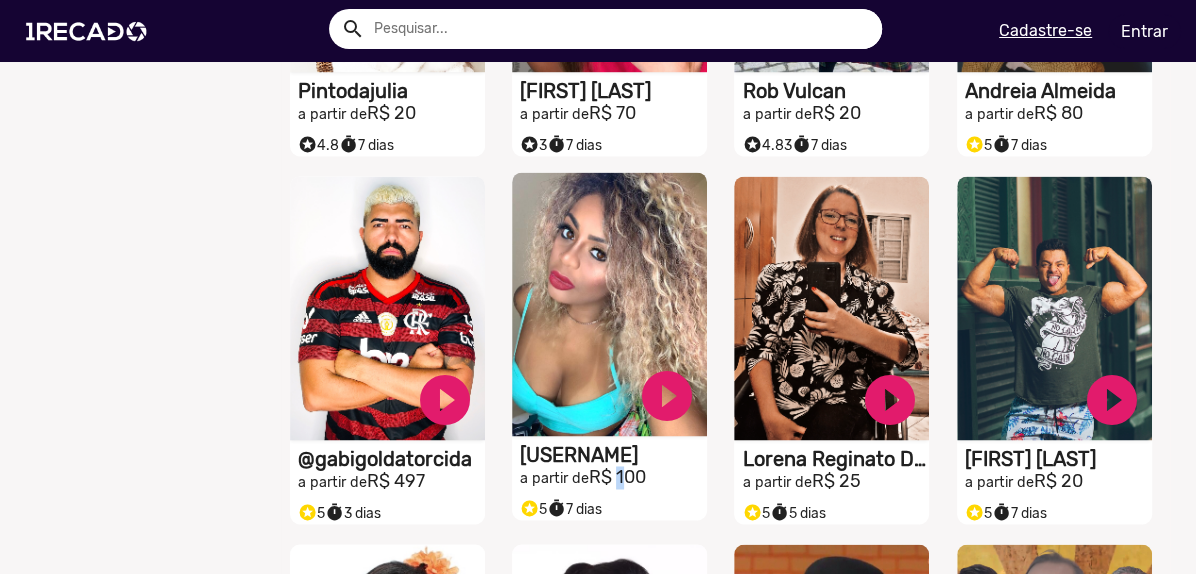 drag, startPoint x: 622, startPoint y: 463, endPoint x: 613, endPoint y: 484, distance: 22.847319 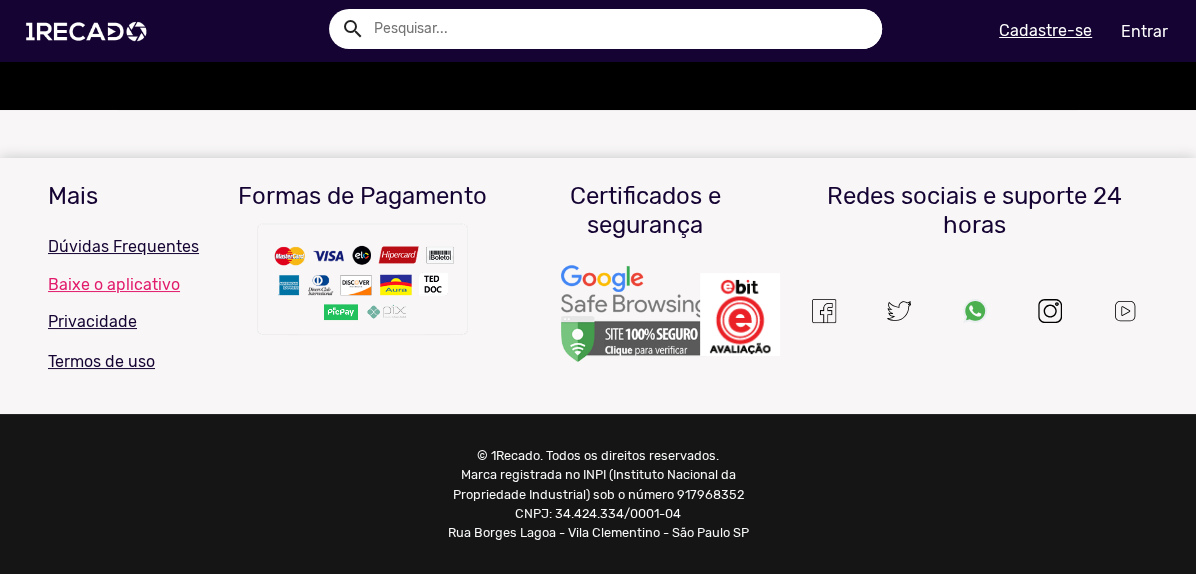 scroll, scrollTop: 0, scrollLeft: 0, axis: both 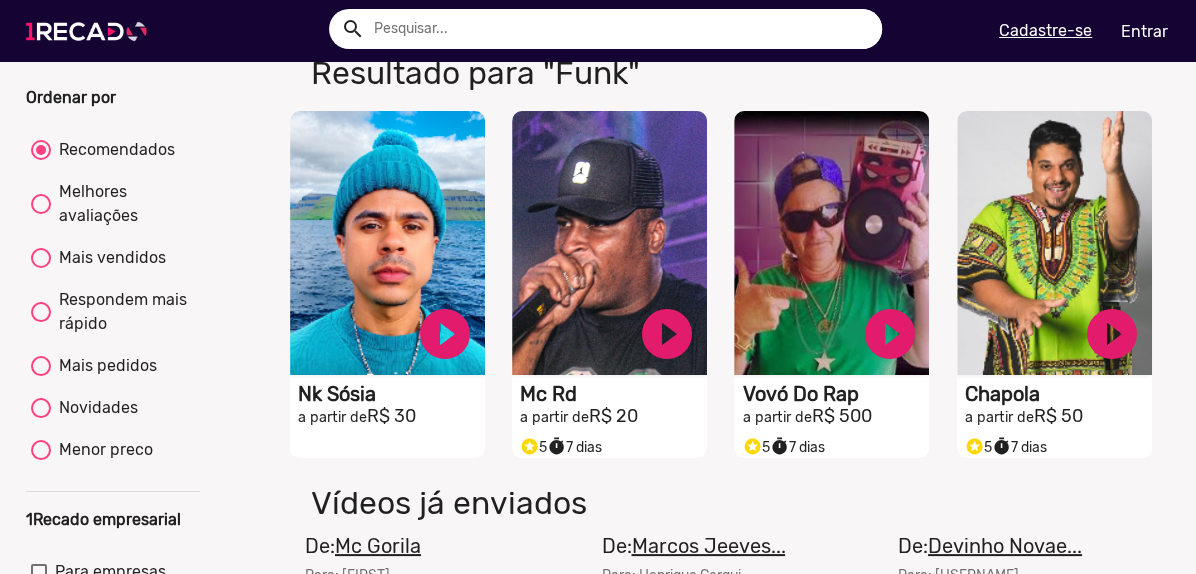 click at bounding box center (90, 31) 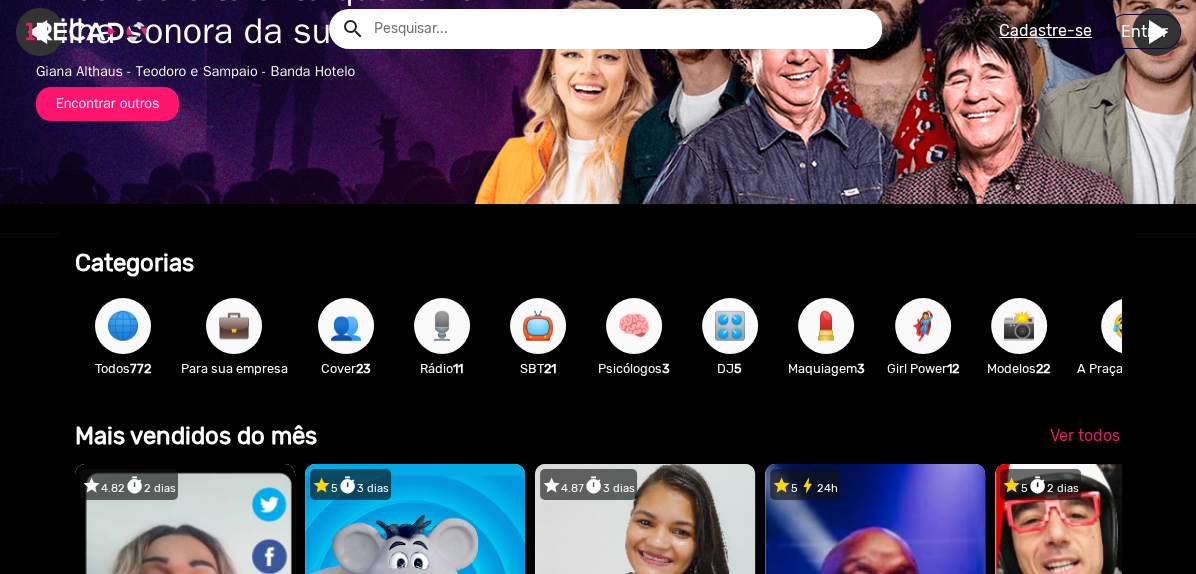 scroll, scrollTop: 0, scrollLeft: 0, axis: both 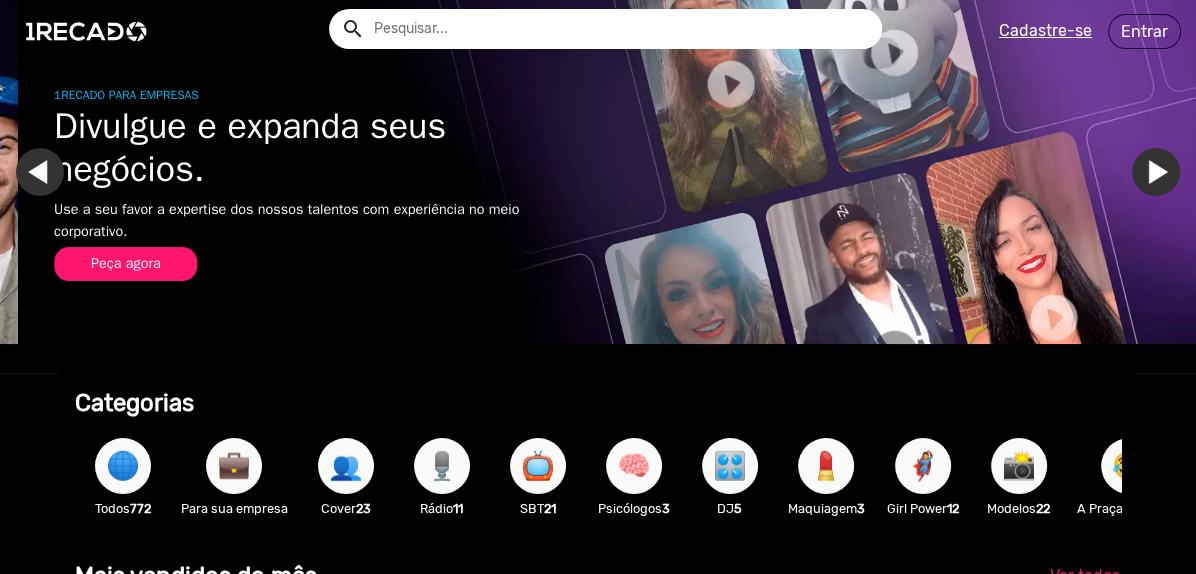click on "Ir para o slide anterior" at bounding box center (58, 172) 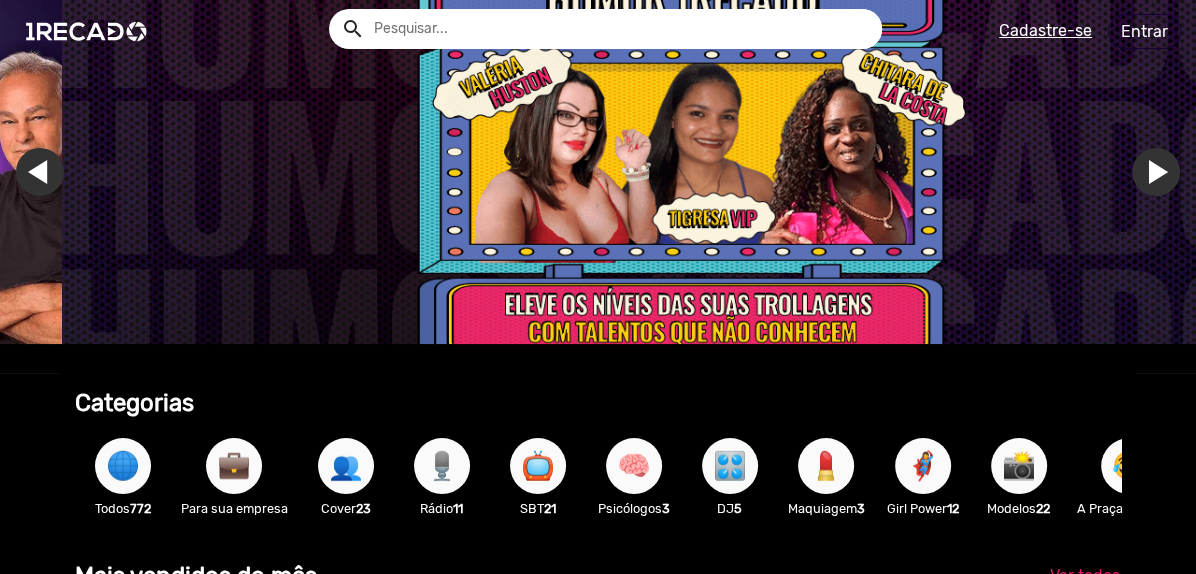 scroll, scrollTop: 0, scrollLeft: 3536, axis: horizontal 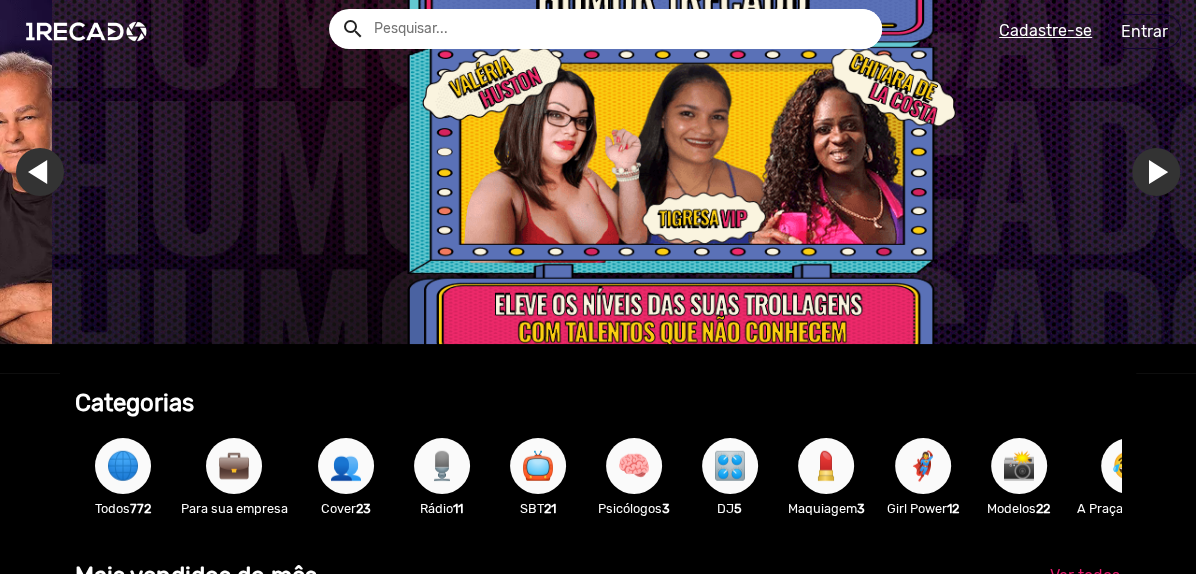 click at bounding box center (650, 172) 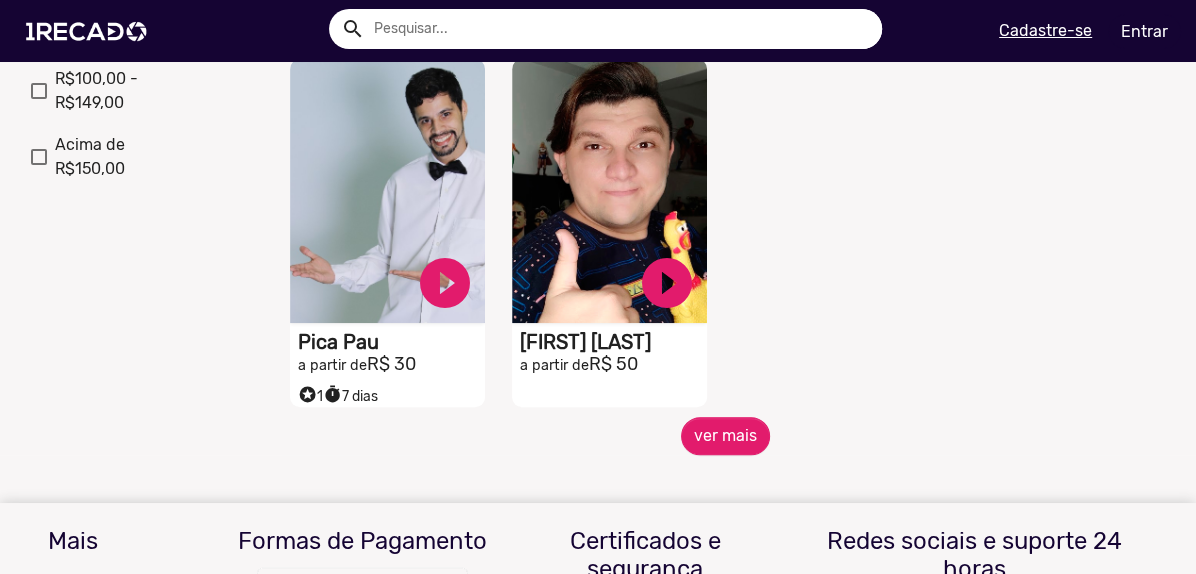 scroll, scrollTop: 889, scrollLeft: 0, axis: vertical 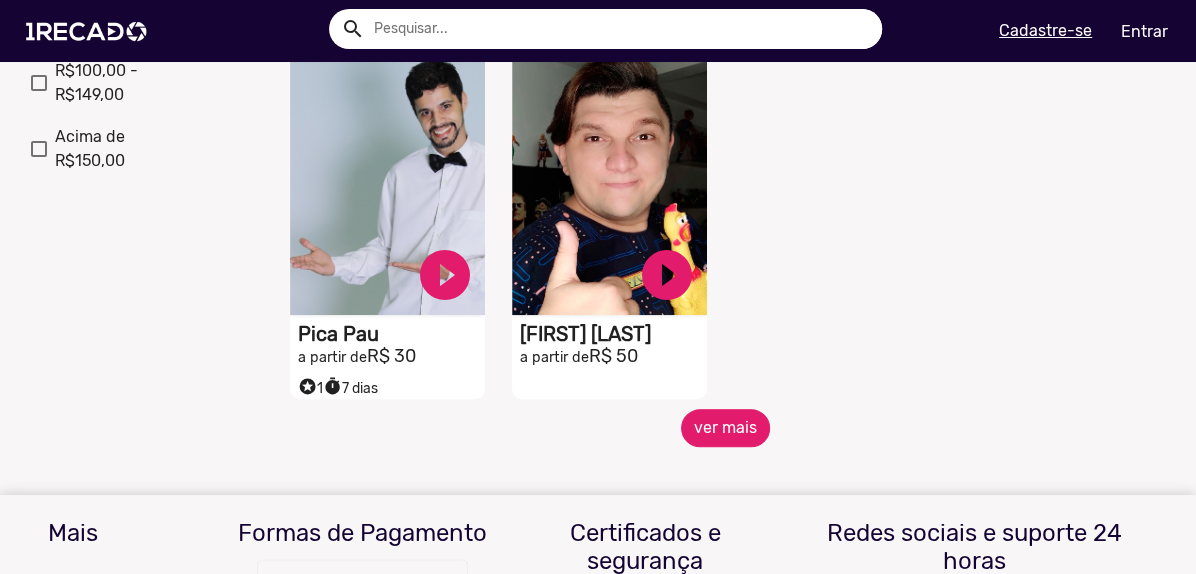 click on "ver mais" 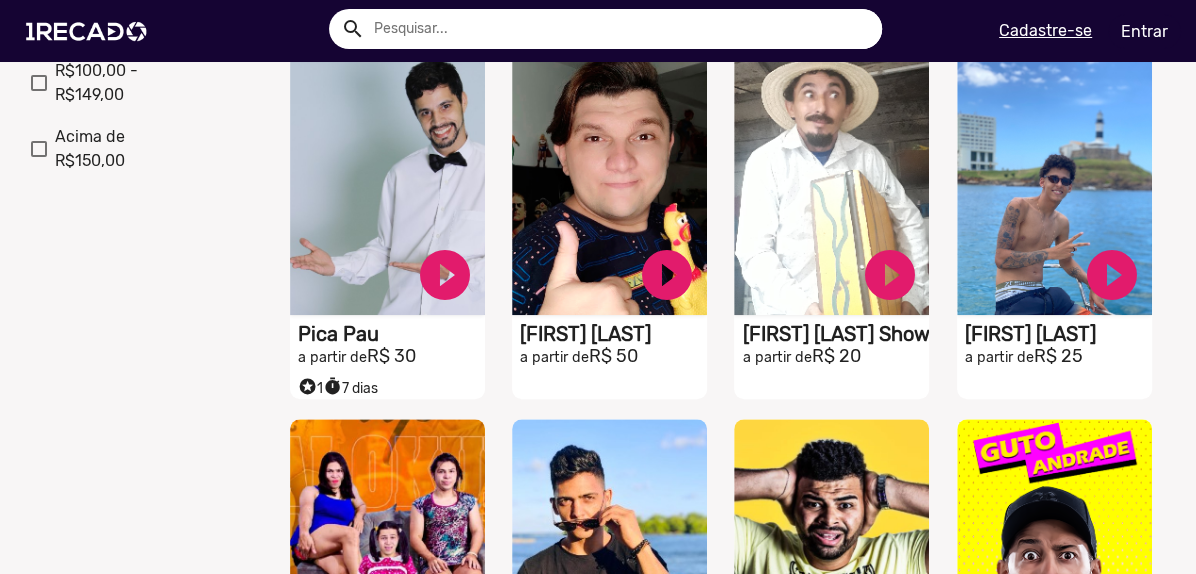 scroll, scrollTop: 387, scrollLeft: 0, axis: vertical 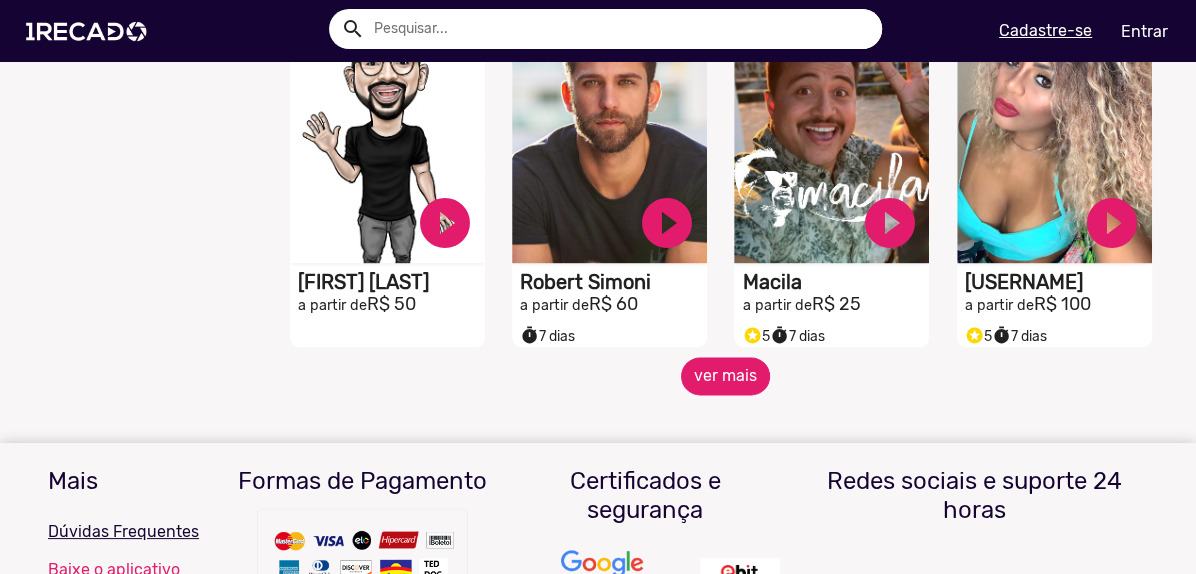 click on "ver mais" 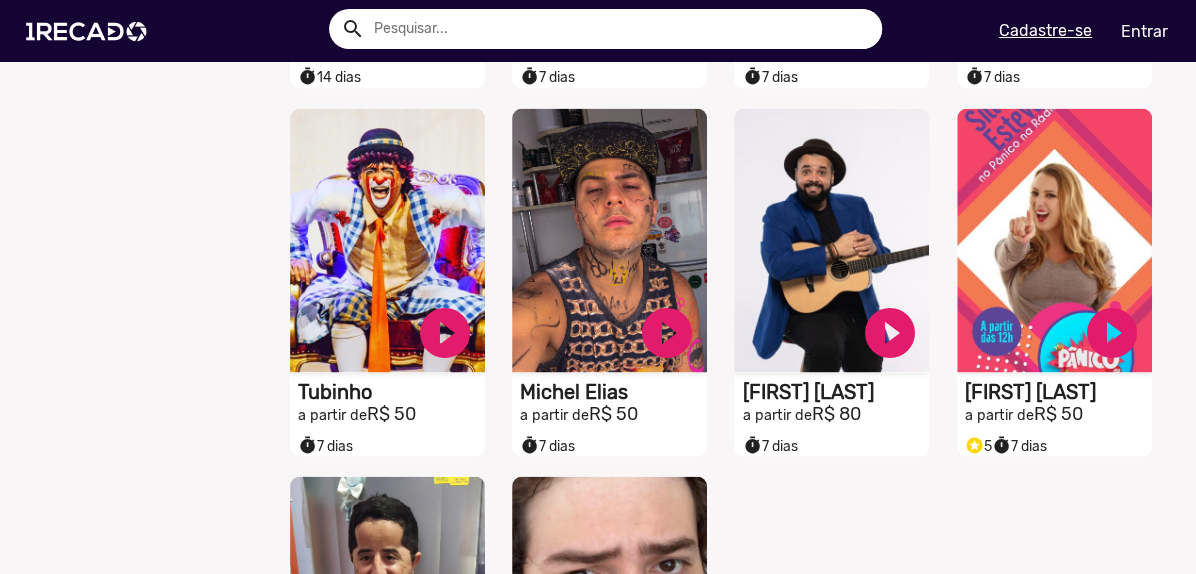 scroll, scrollTop: 2281, scrollLeft: 0, axis: vertical 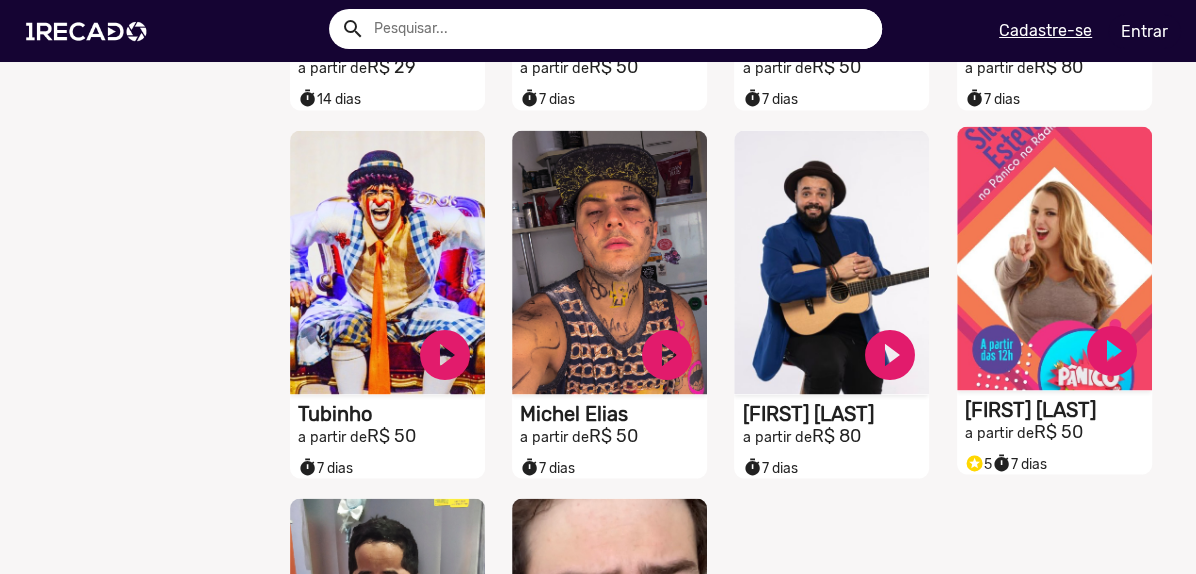 click on "S1RECADO vídeos dedicados para fãs e empresas" at bounding box center (387, -1914) 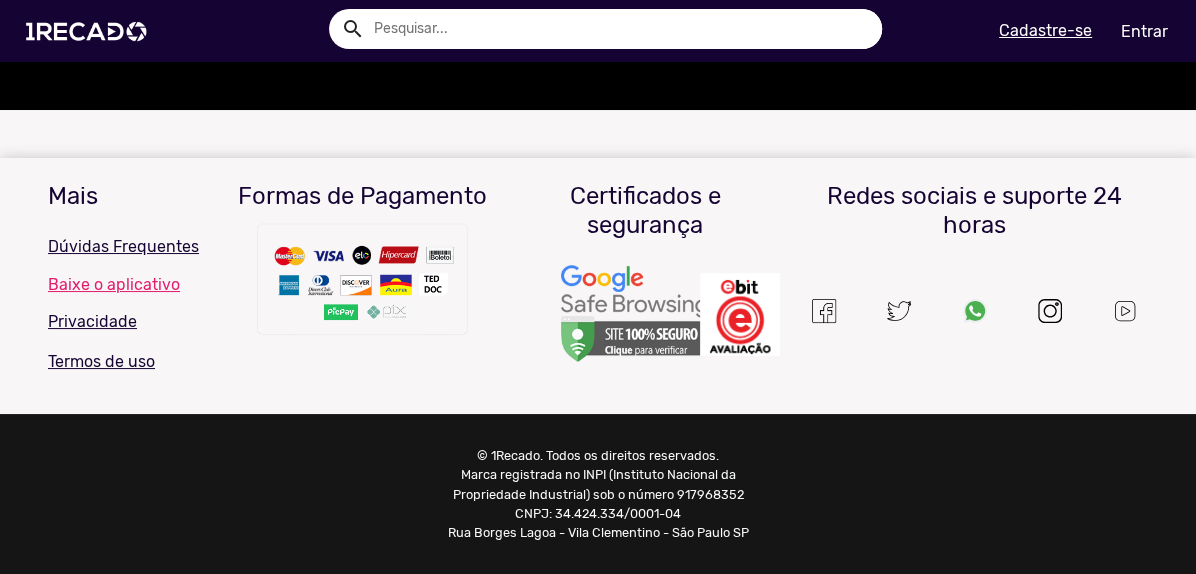 scroll, scrollTop: 0, scrollLeft: 0, axis: both 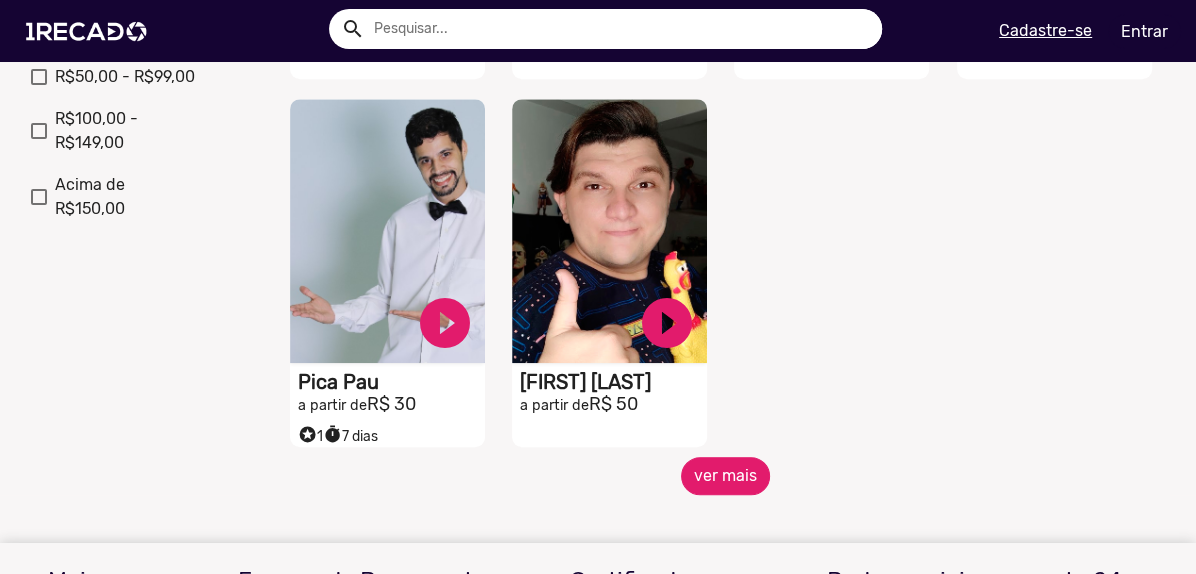 click on "ver mais" 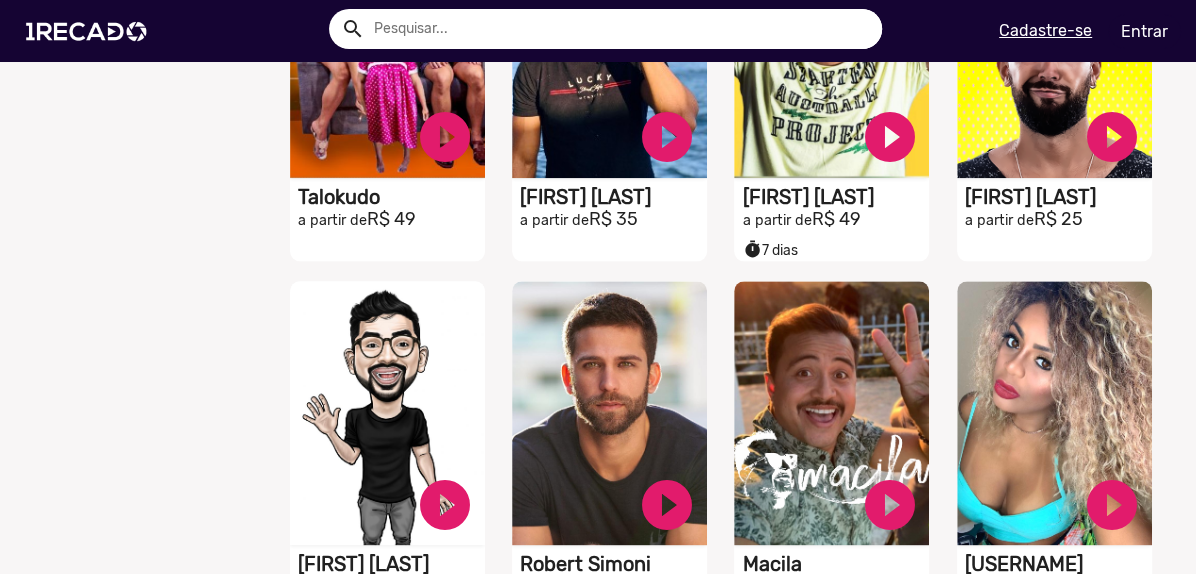 scroll, scrollTop: 1741, scrollLeft: 0, axis: vertical 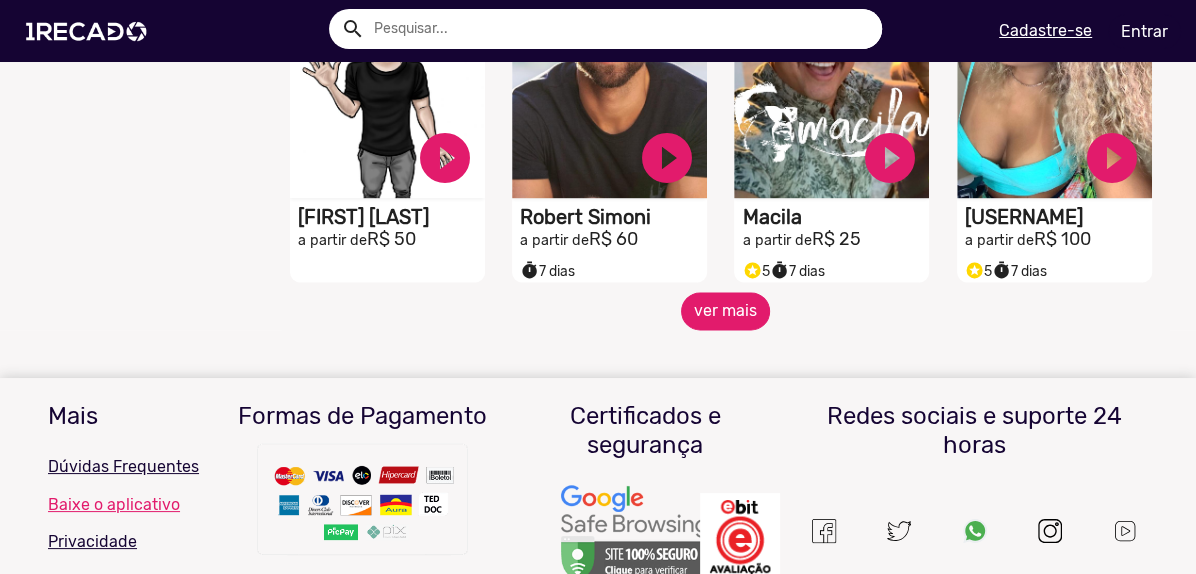 click on "ver mais" 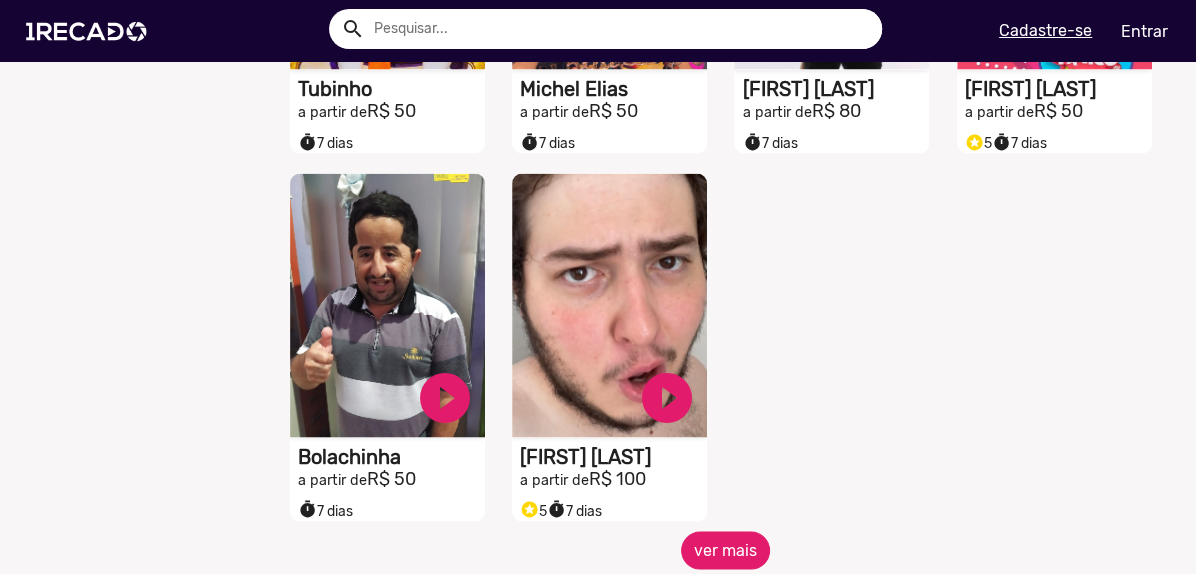 scroll, scrollTop: 2618, scrollLeft: 0, axis: vertical 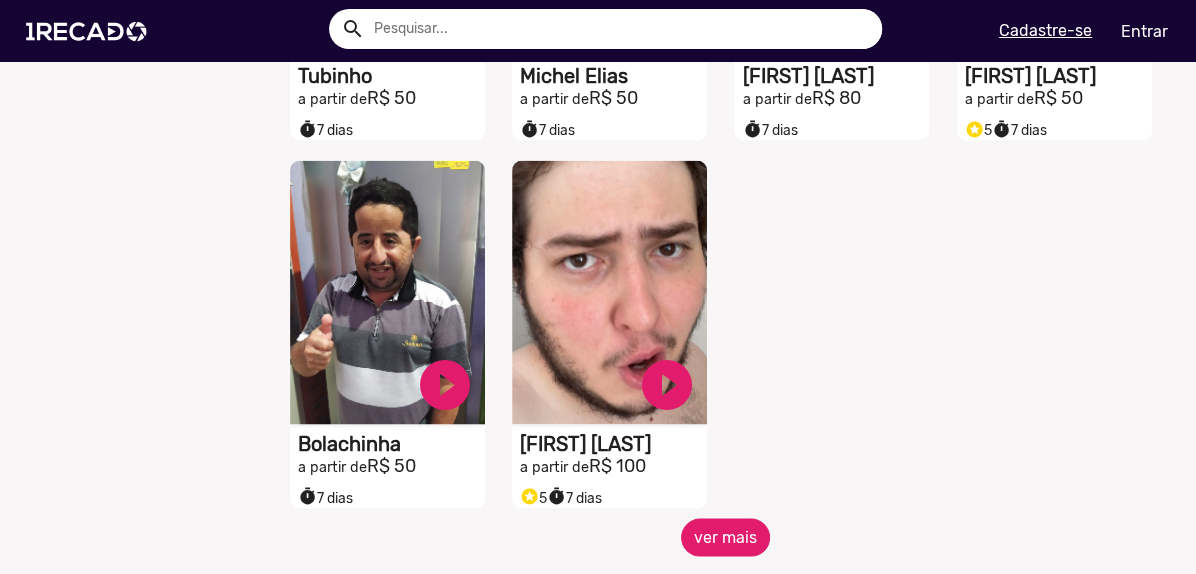 click on "ver mais" 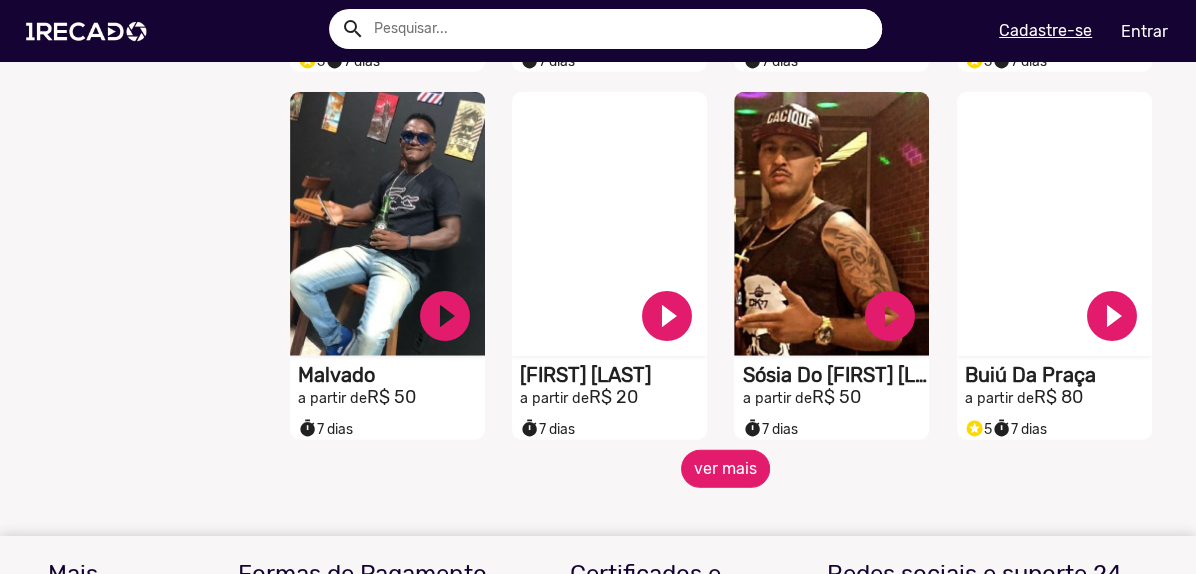 scroll, scrollTop: 3412, scrollLeft: 0, axis: vertical 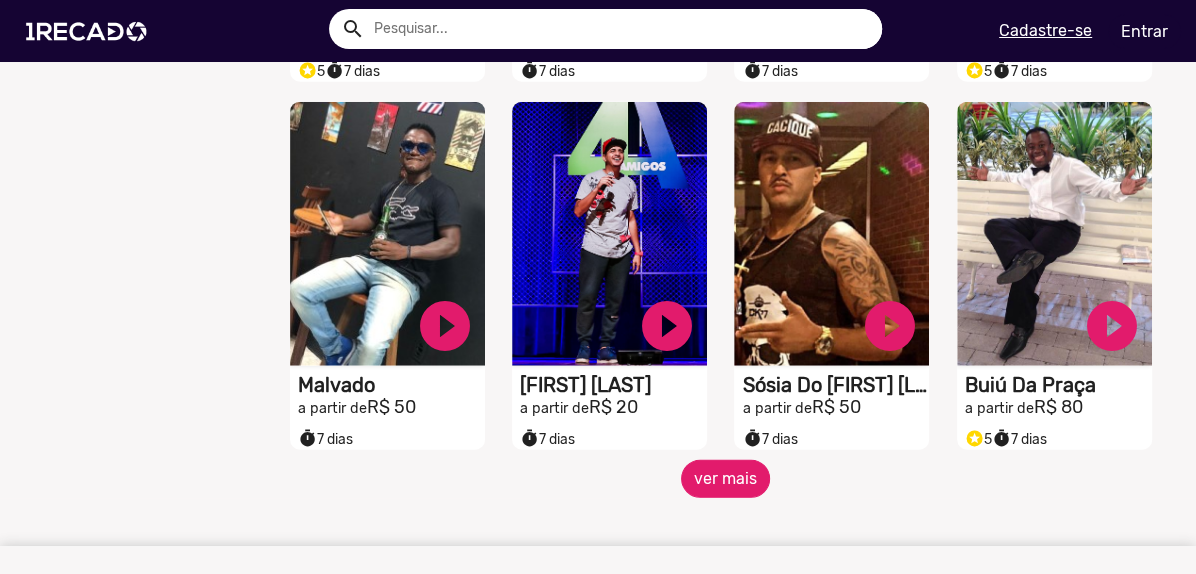 click on "ver mais" 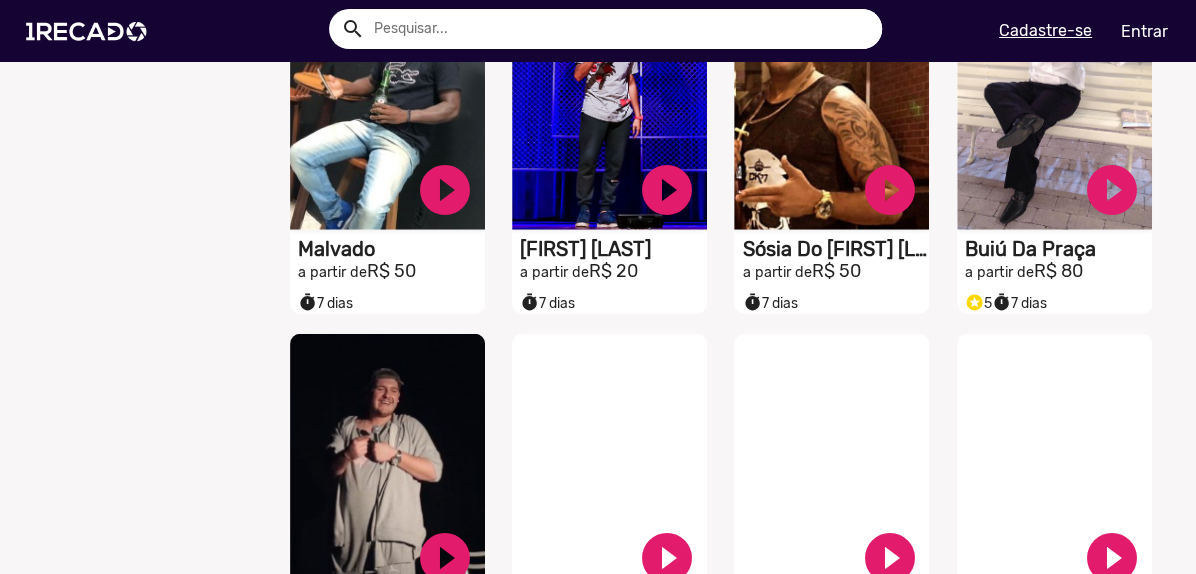 scroll, scrollTop: 3624, scrollLeft: 0, axis: vertical 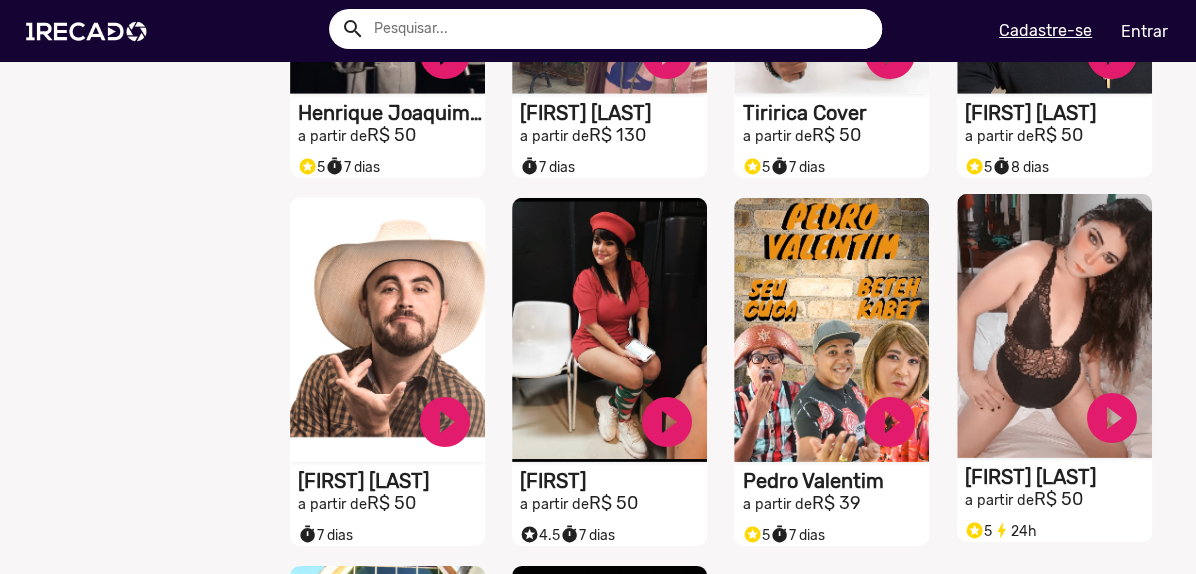 click on "S1RECADO vídeos dedicados para fãs e empresas" at bounding box center [387, -3685] 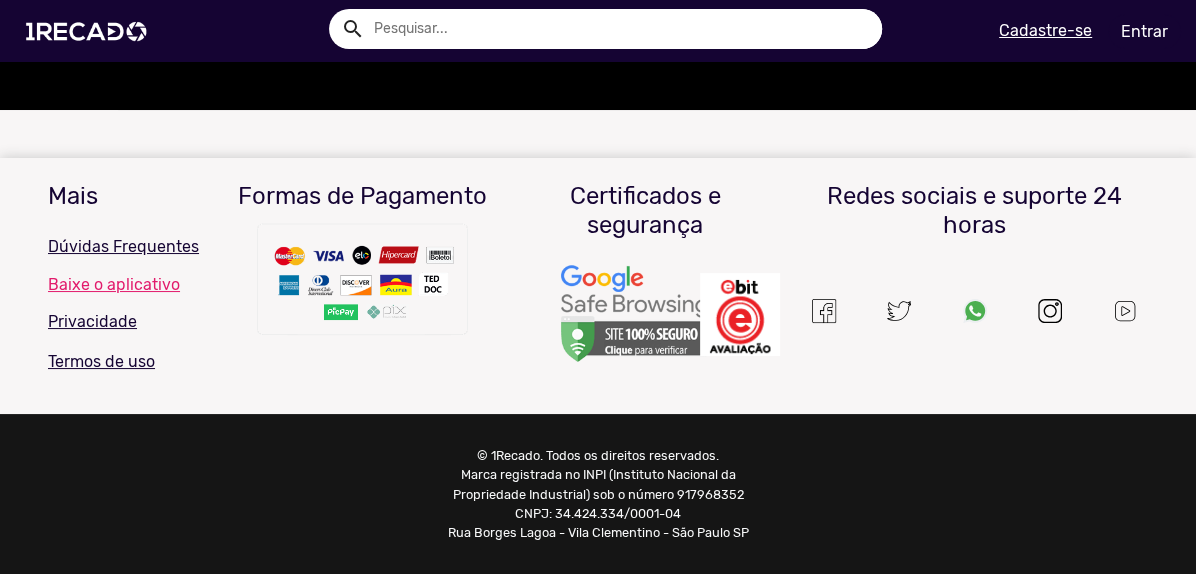 scroll, scrollTop: 0, scrollLeft: 0, axis: both 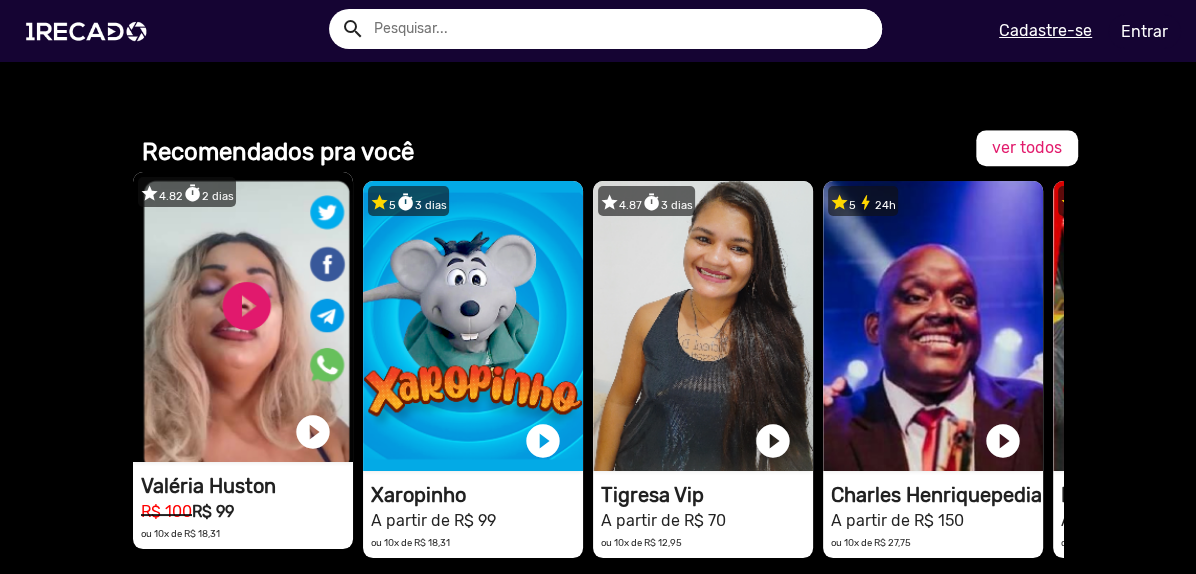click on "1RECADO vídeos dedicados para fãs e empresas" at bounding box center (243, 317) 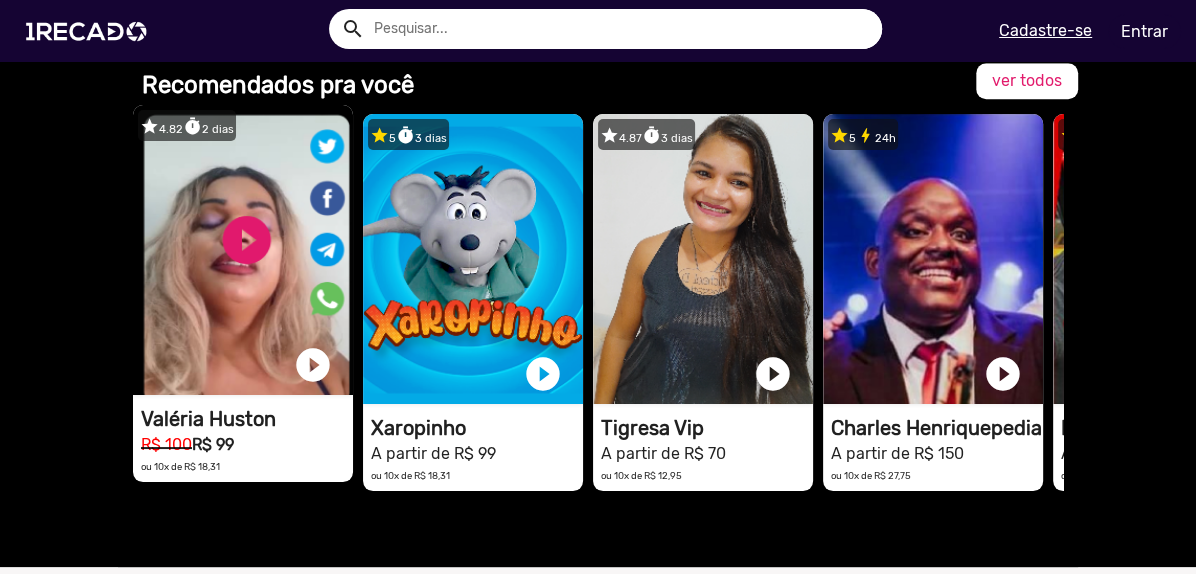 scroll, scrollTop: 0, scrollLeft: 0, axis: both 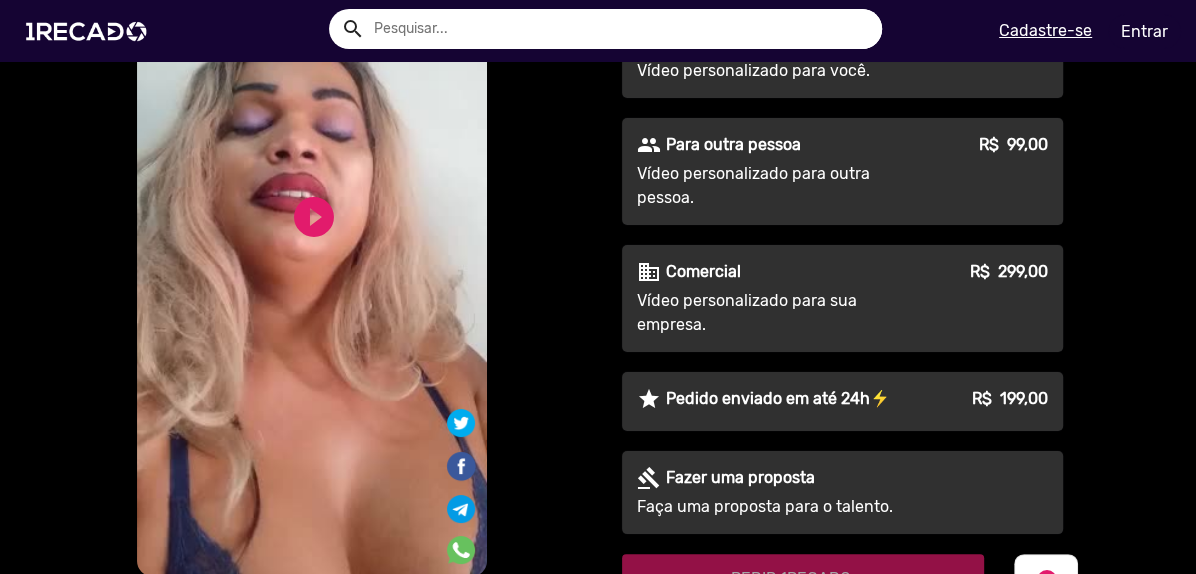 click on "S1RECADO vídeos dedicados para fãs e empresas" at bounding box center (312, 187) 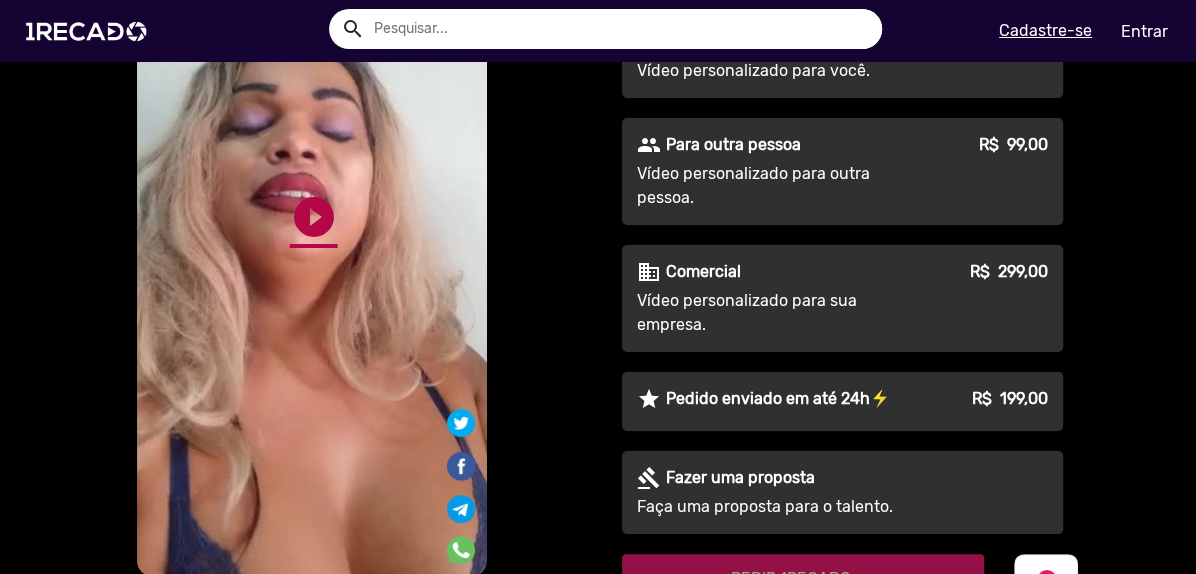 click on "play_circle_filled" 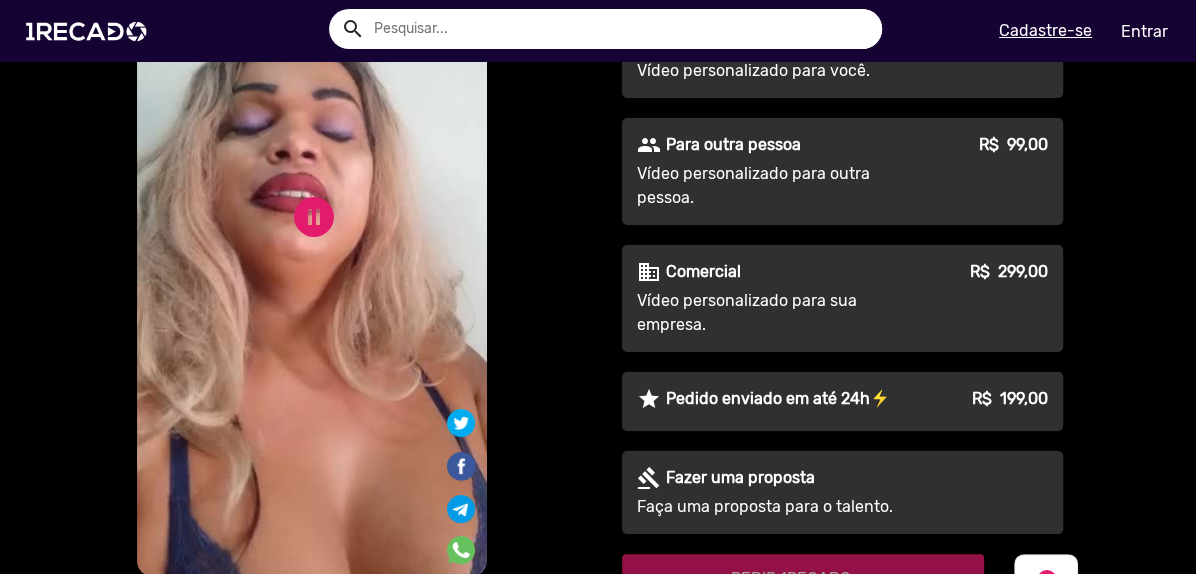 click on "pause_circle" 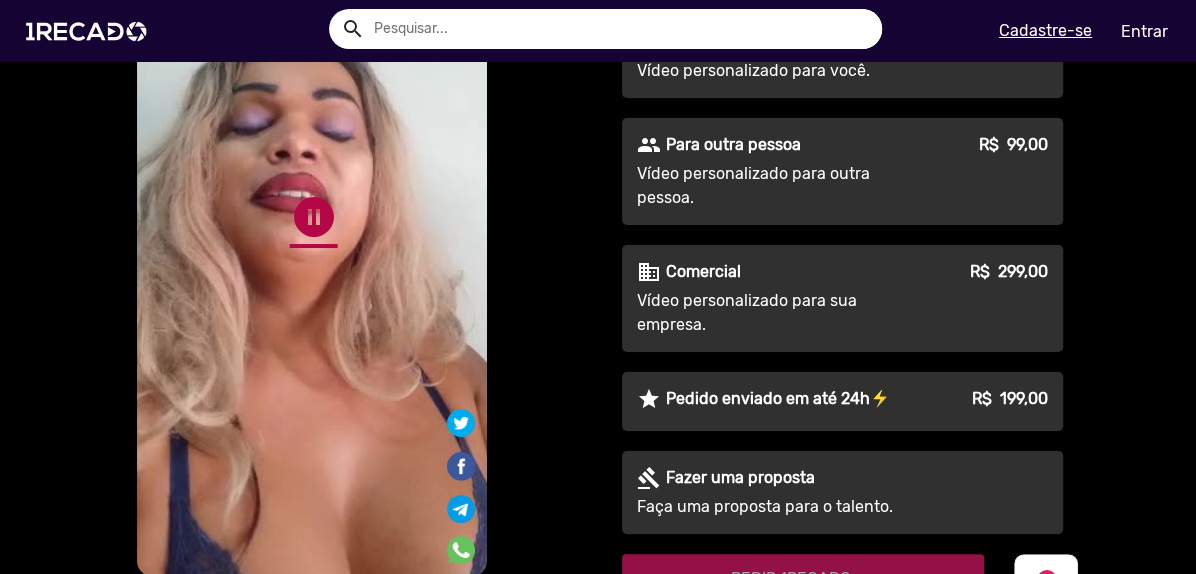 click on "pause_circle" 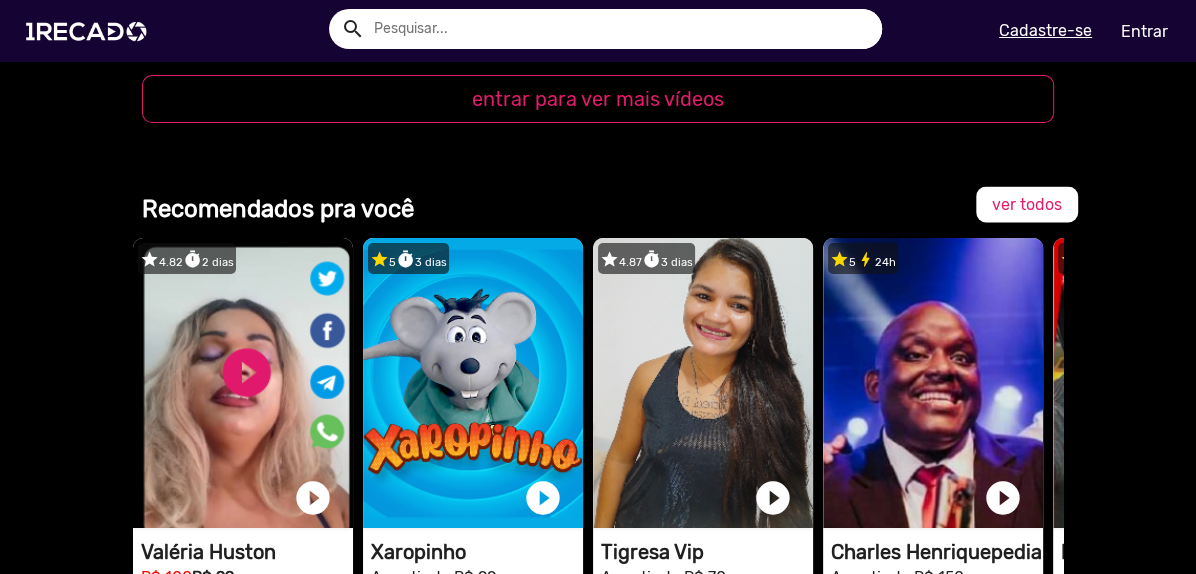 scroll, scrollTop: 2648, scrollLeft: 0, axis: vertical 